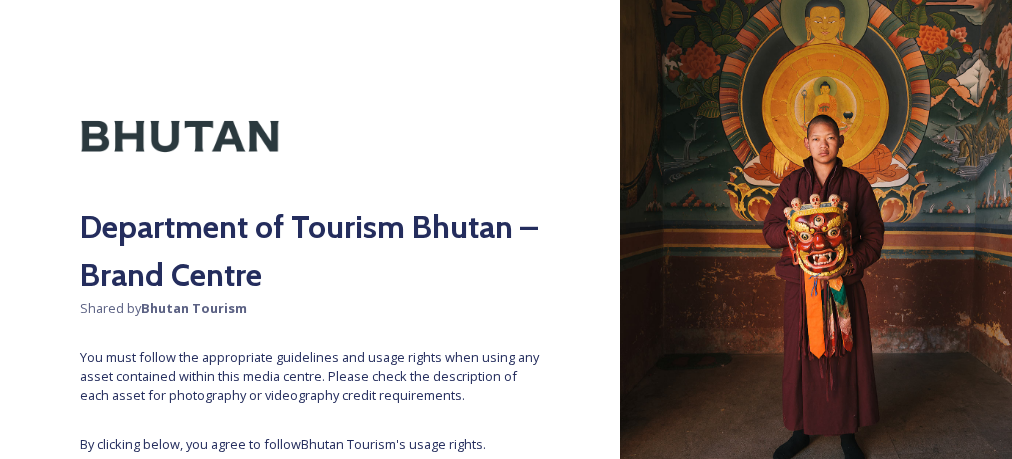 scroll, scrollTop: 0, scrollLeft: 0, axis: both 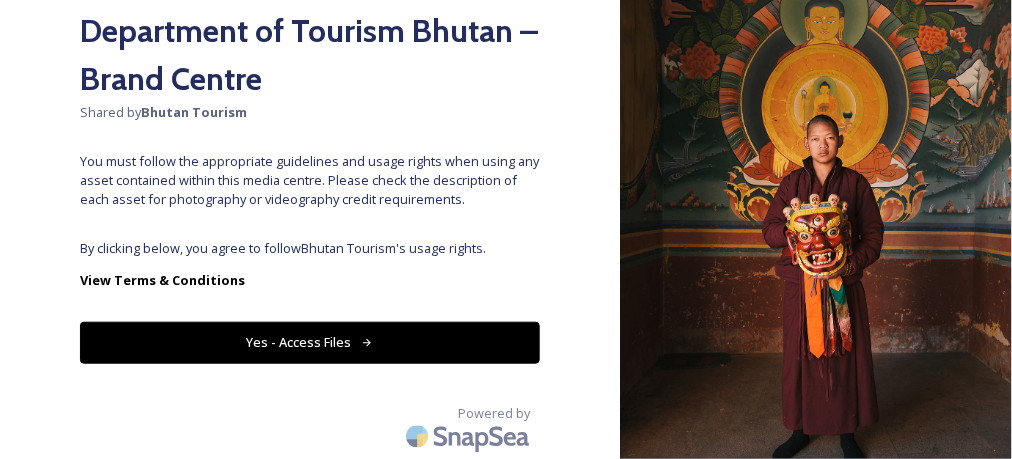 click on "Yes - Access Files" at bounding box center (310, 342) 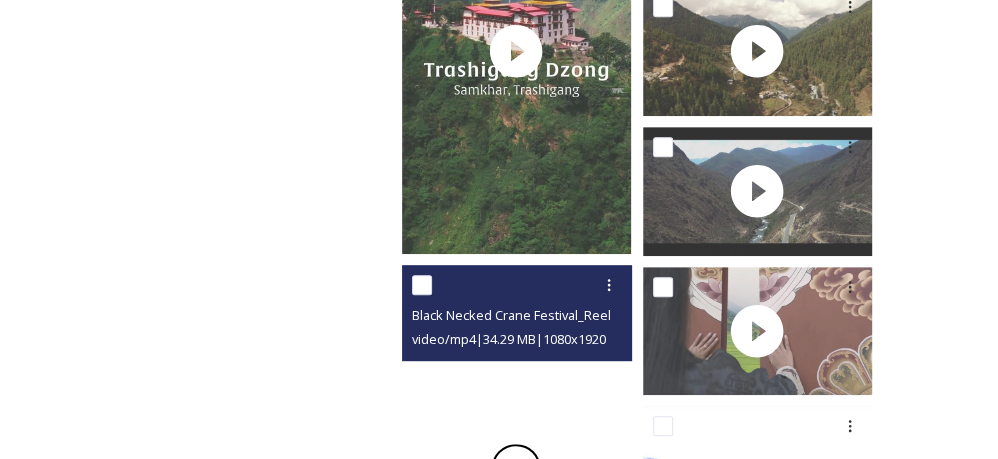 scroll, scrollTop: 4, scrollLeft: 0, axis: vertical 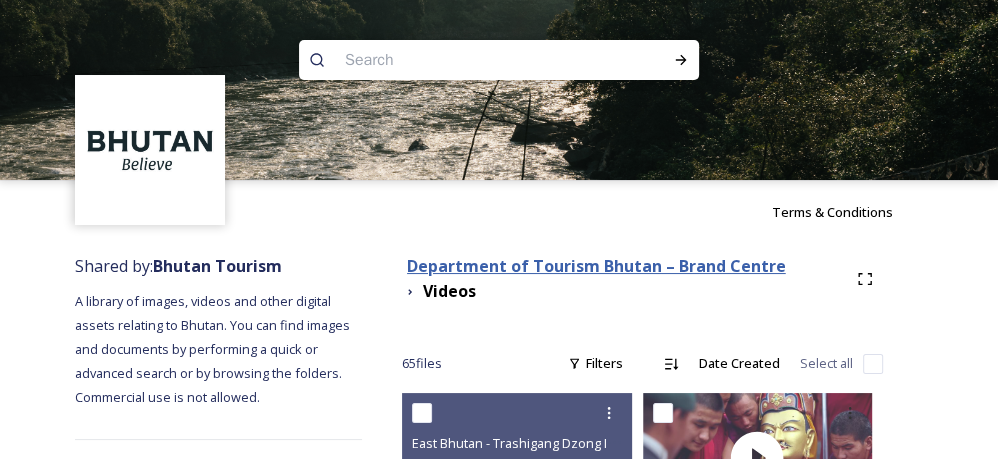 click on "Department of Tourism Bhutan – Brand Centre" at bounding box center (596, 266) 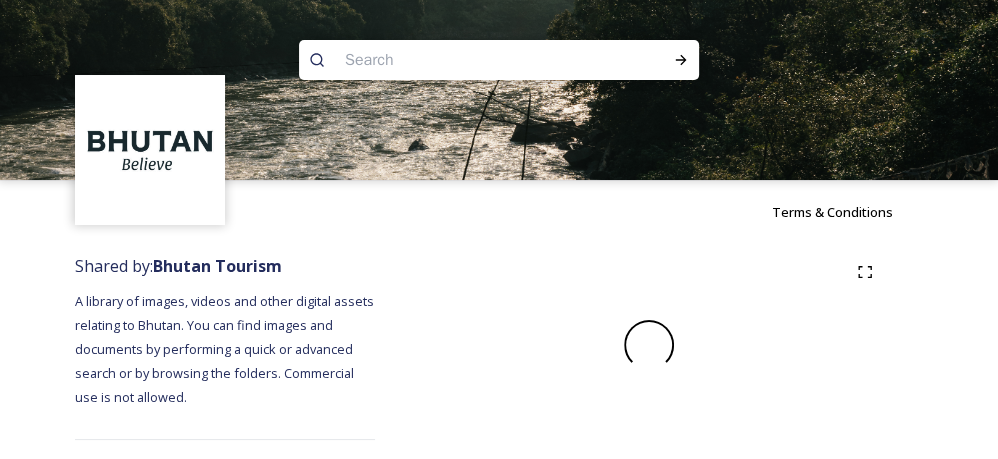 click at bounding box center [649, 272] 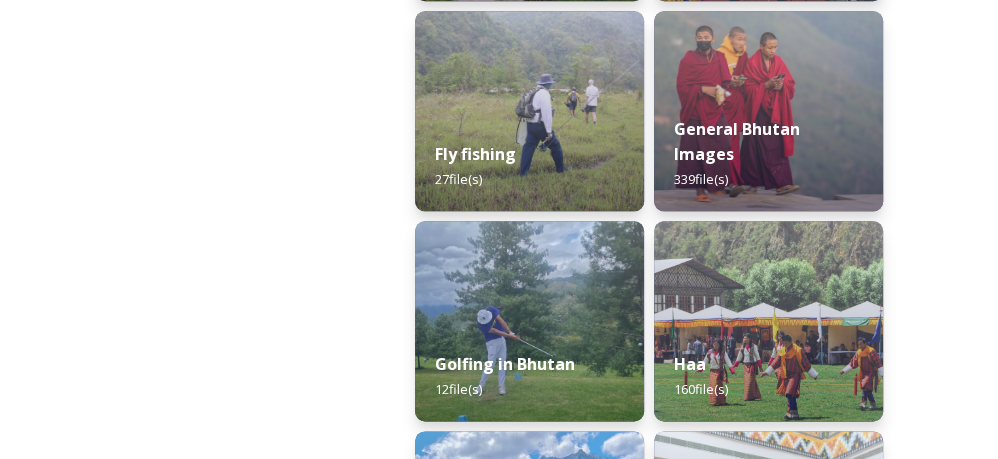scroll, scrollTop: 1360, scrollLeft: 0, axis: vertical 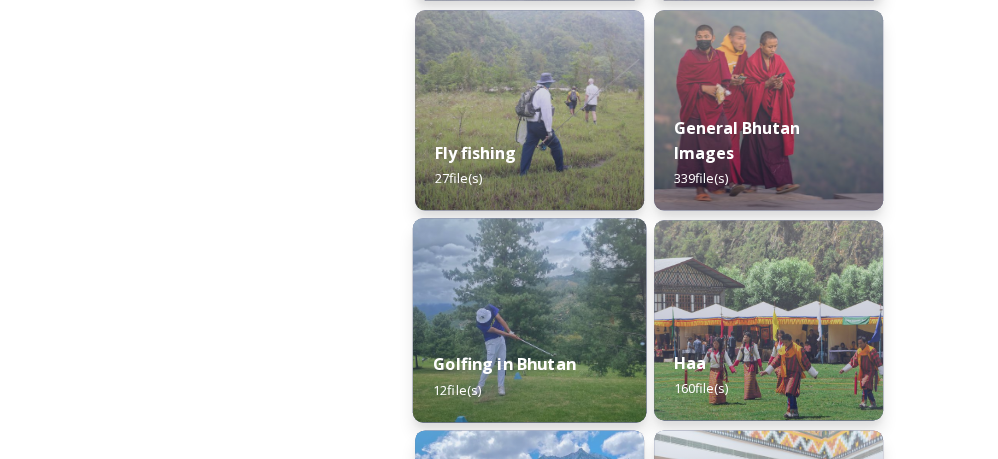 click on "Golfing in Bhutan 12  file(s)" at bounding box center [530, 376] 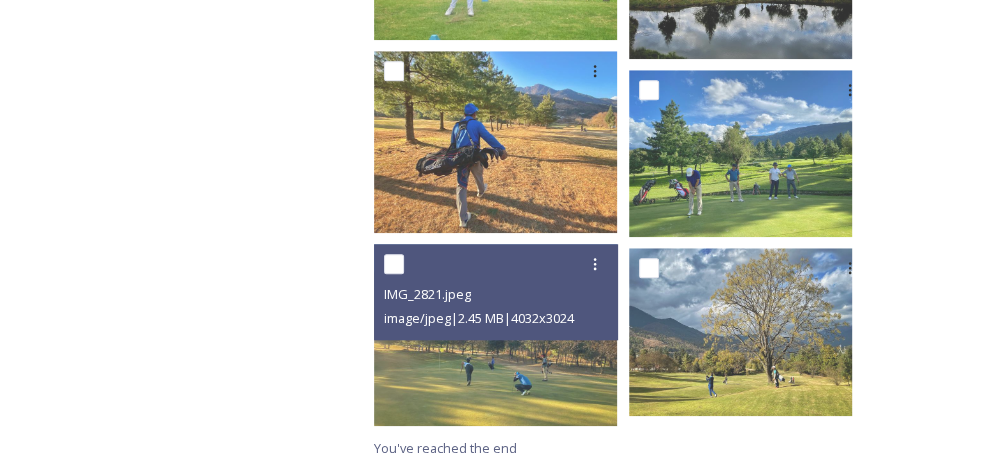 scroll, scrollTop: 1046, scrollLeft: 0, axis: vertical 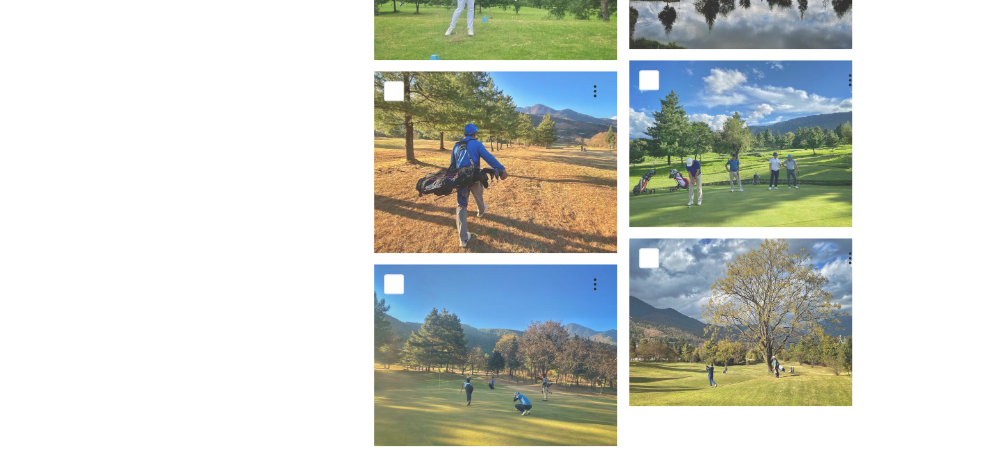 click on "Terms & Conditions" at bounding box center (499, -834) 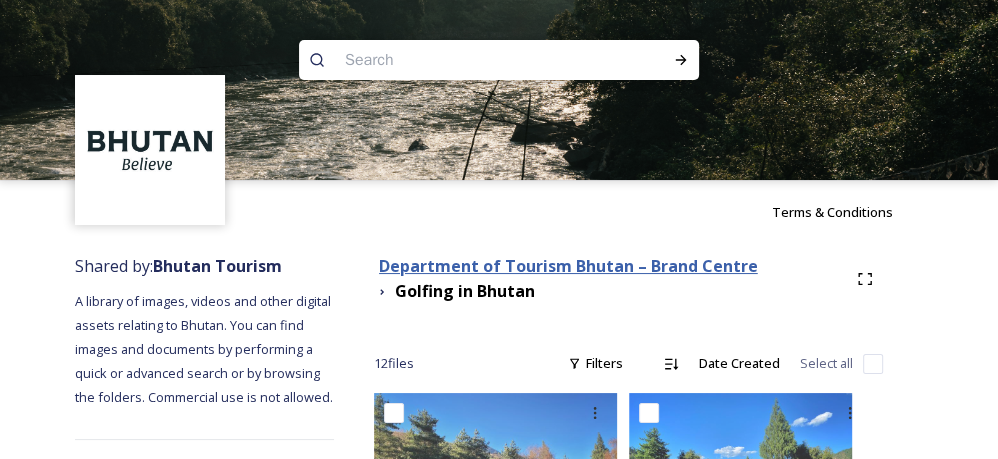 click on "Department of Tourism Bhutan – Brand Centre" at bounding box center [568, 266] 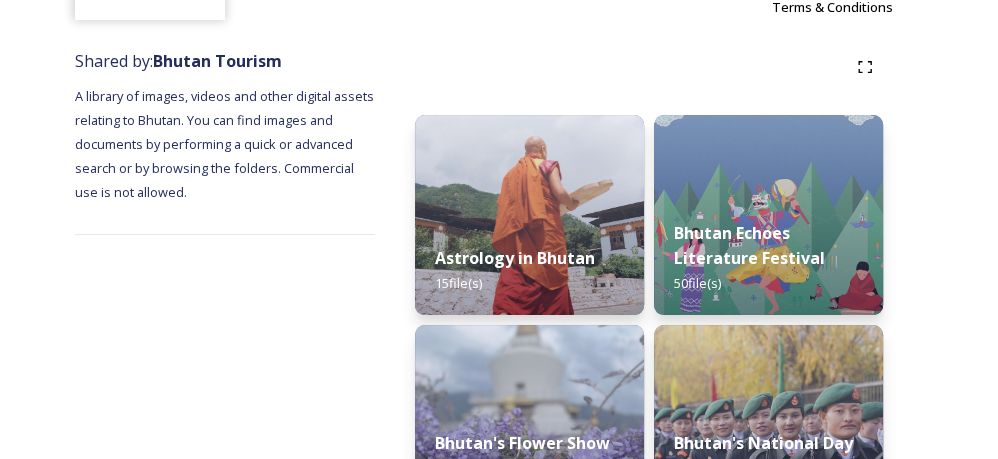 scroll, scrollTop: 0, scrollLeft: 0, axis: both 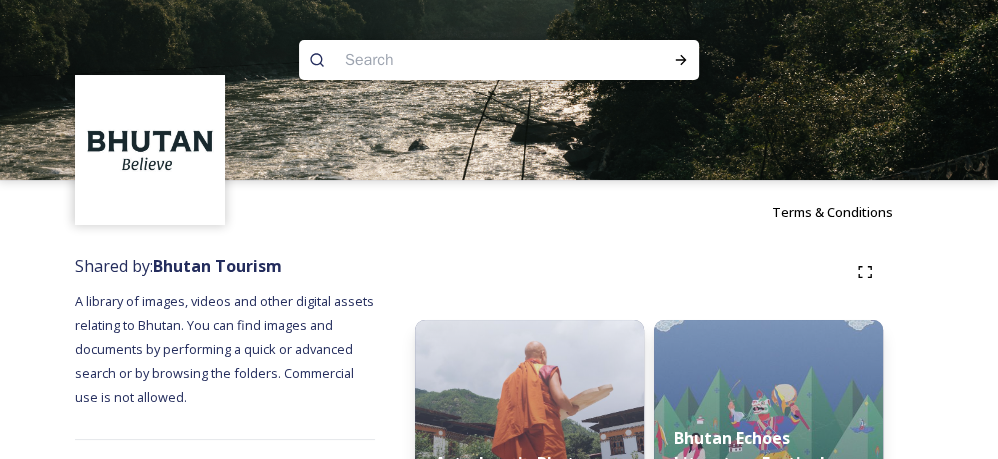 click at bounding box center [460, 60] 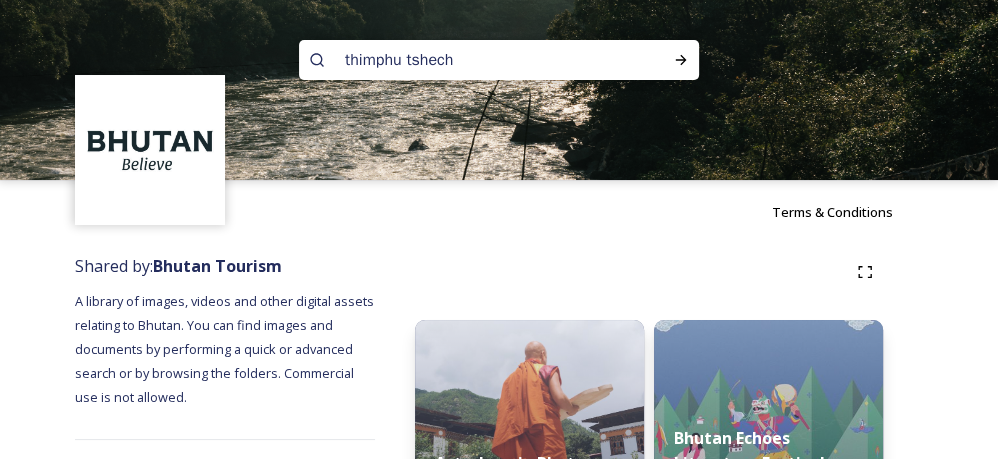 type on "thimphu tshechu" 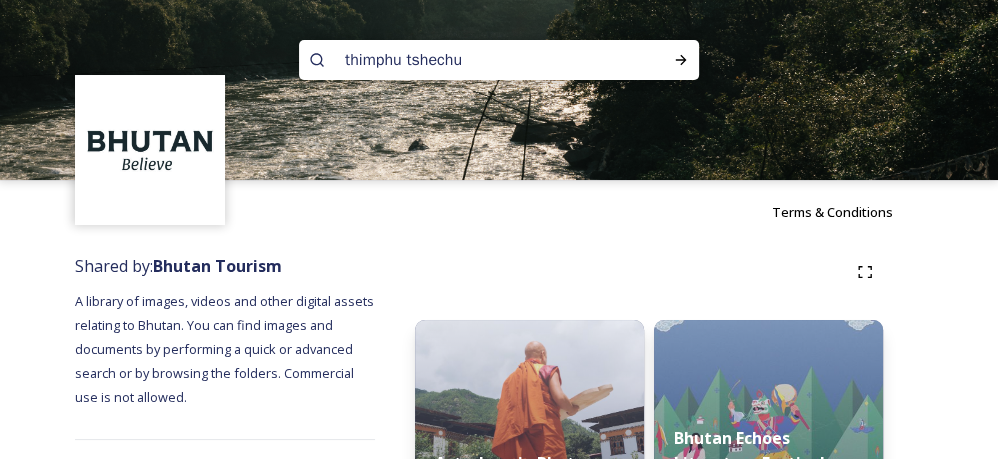 type 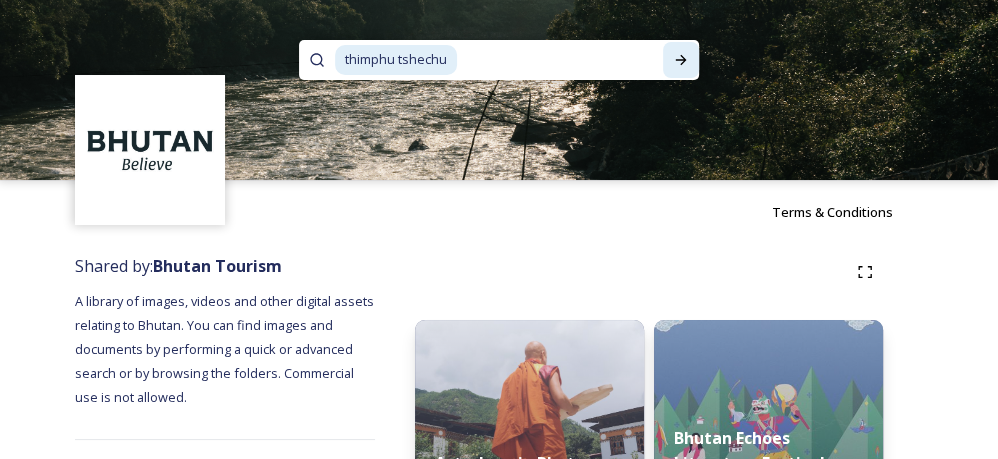 click 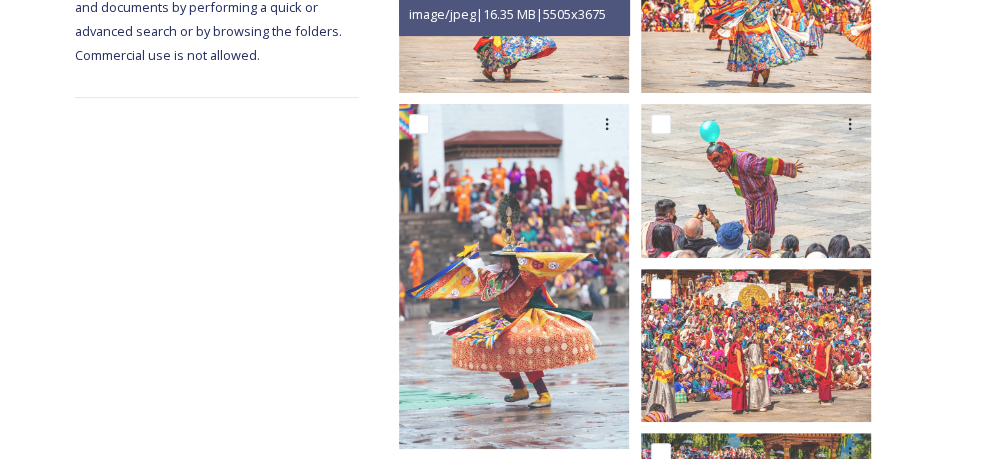 scroll, scrollTop: 457, scrollLeft: 0, axis: vertical 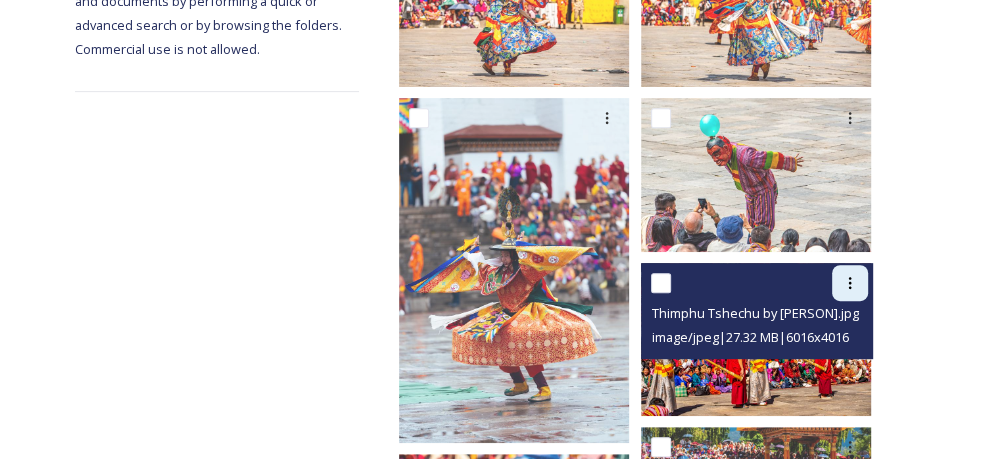 click 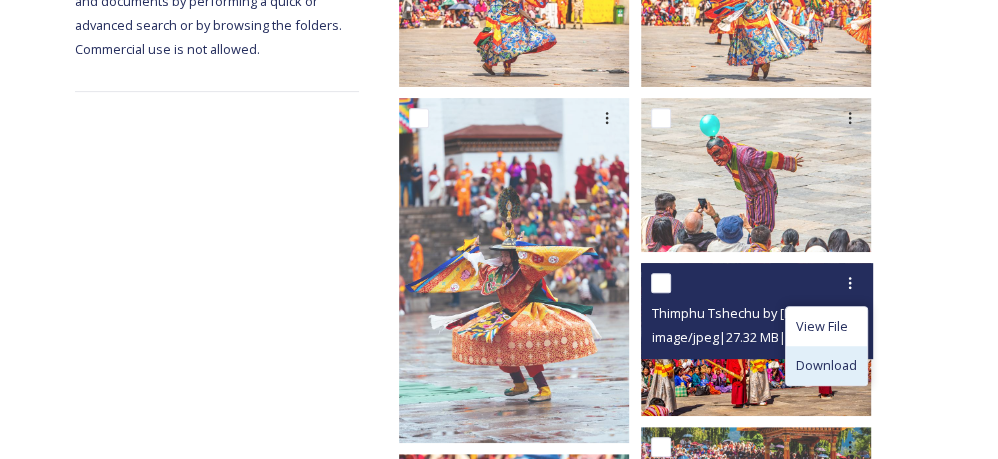 click on "Download" at bounding box center (826, 365) 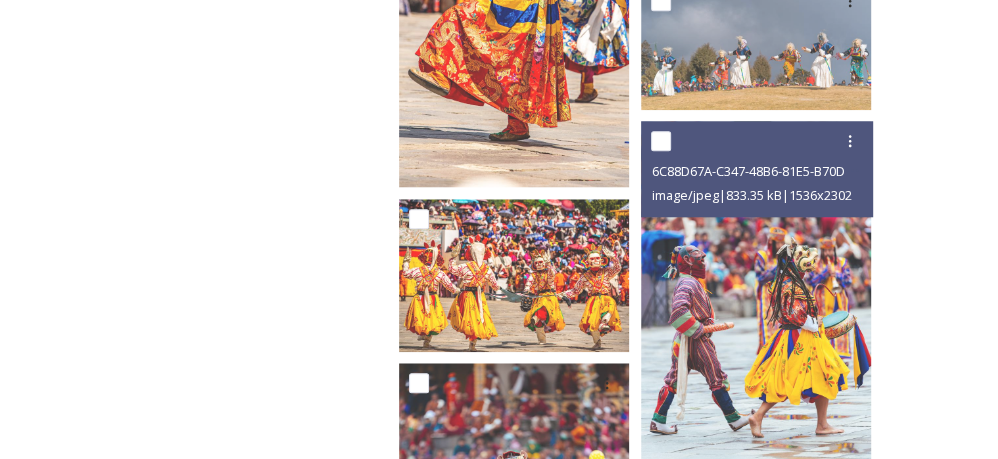 scroll, scrollTop: 1144, scrollLeft: 0, axis: vertical 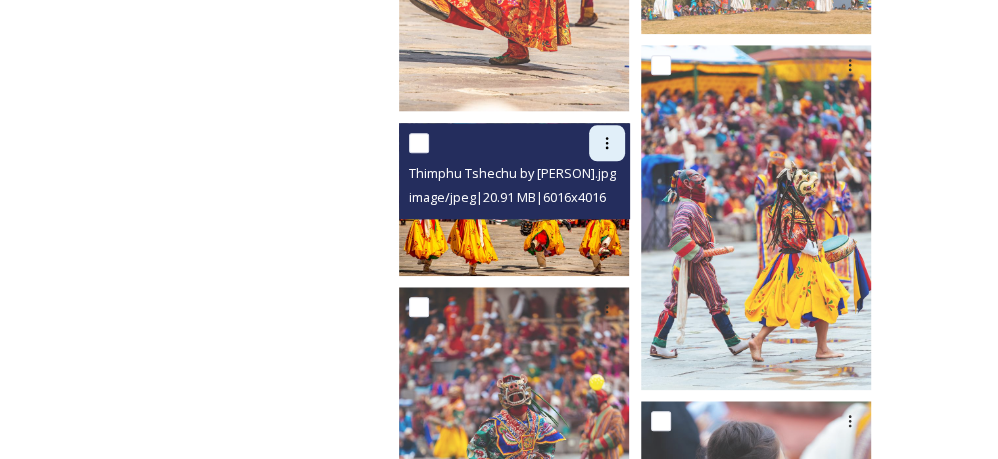 click 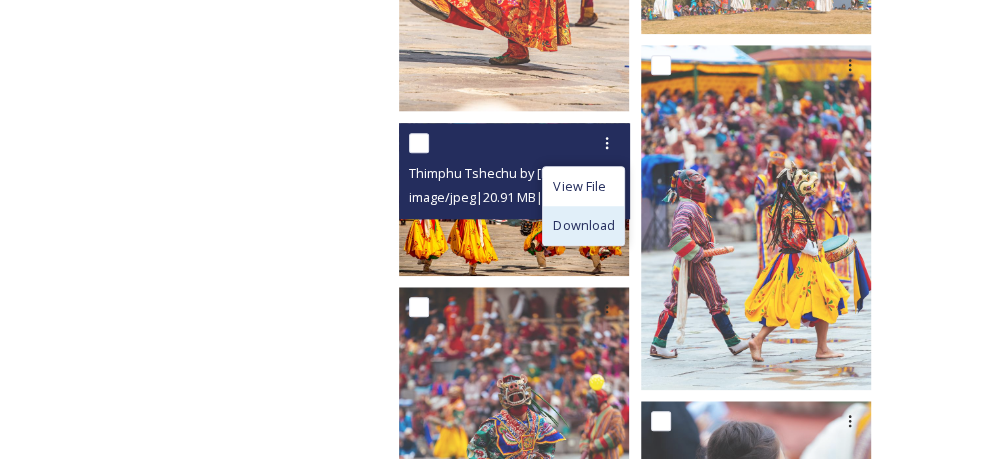 click on "Download" at bounding box center [583, 225] 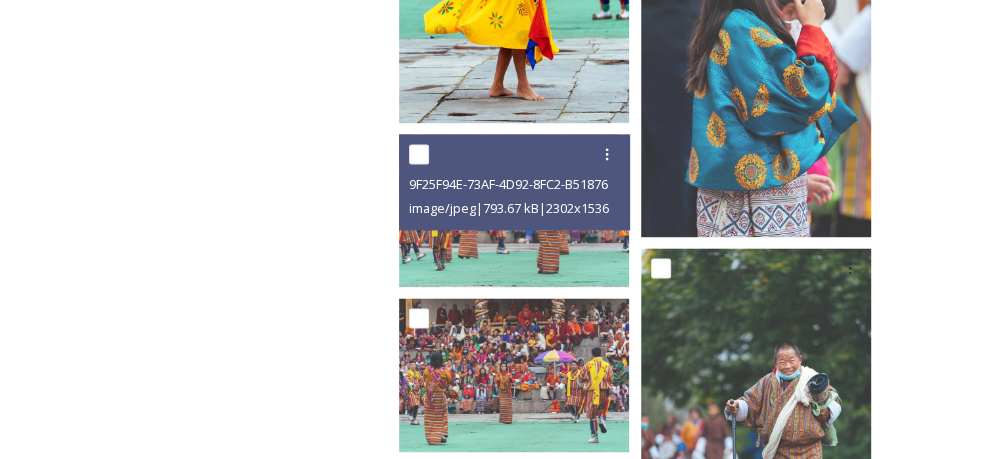 scroll, scrollTop: 1664, scrollLeft: 0, axis: vertical 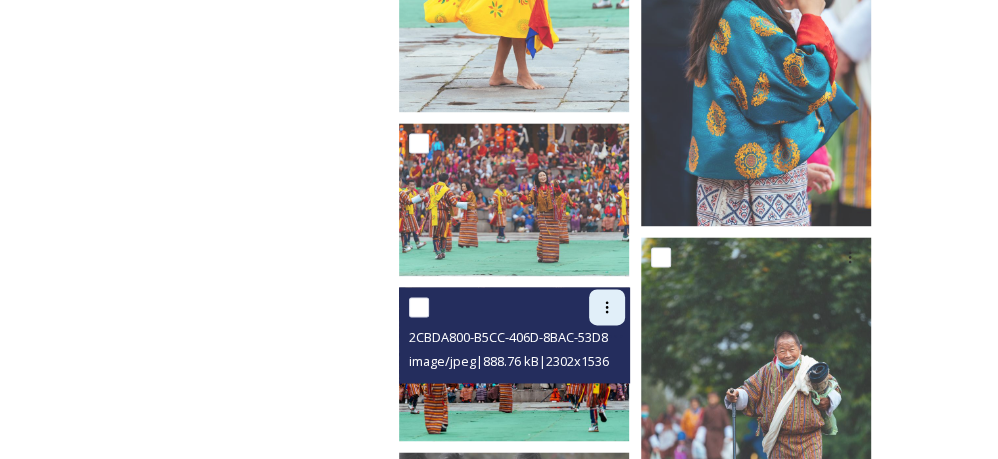 click 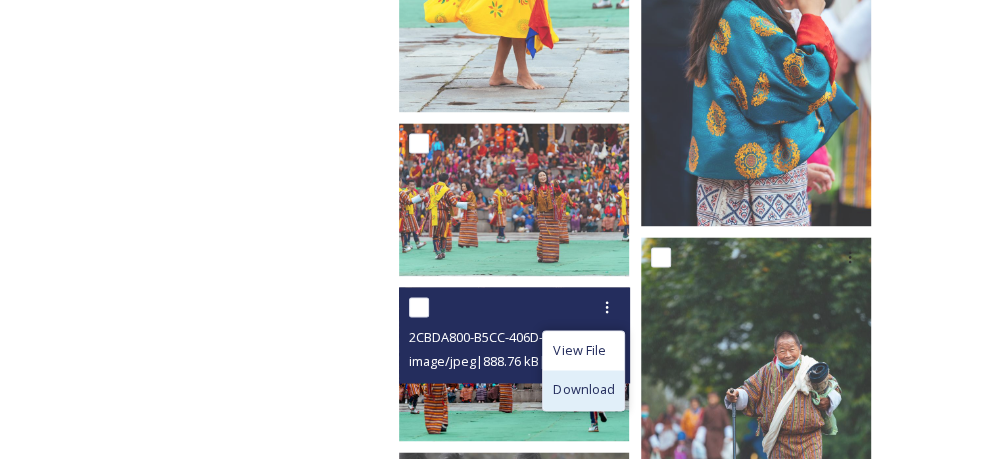 click on "Download" at bounding box center [583, 389] 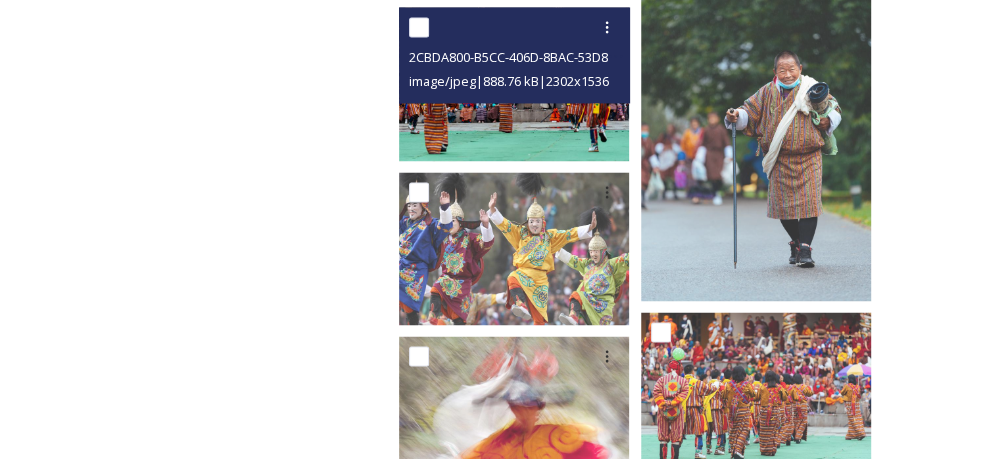 scroll, scrollTop: 2037, scrollLeft: 0, axis: vertical 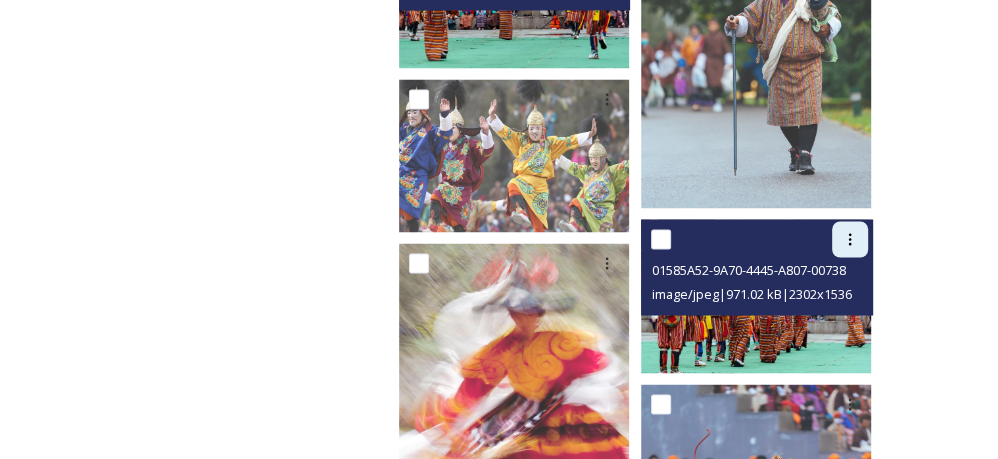 click 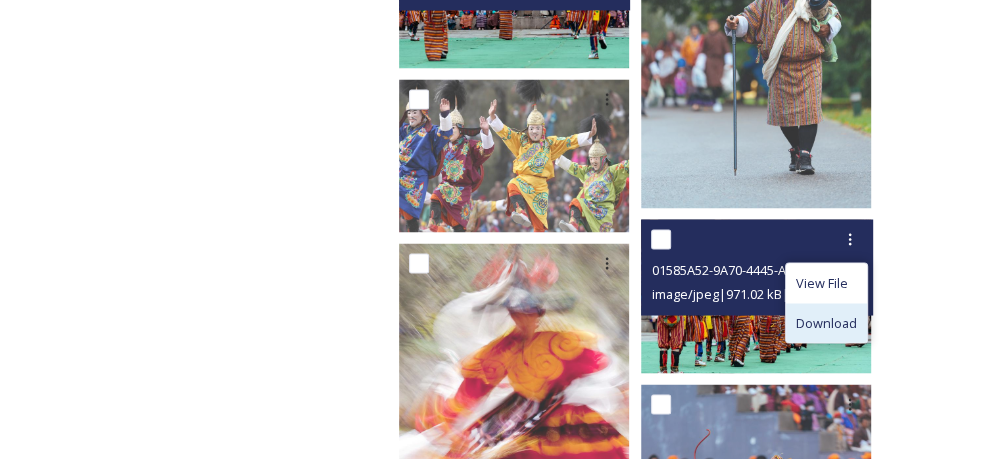 click on "Download" at bounding box center (826, 322) 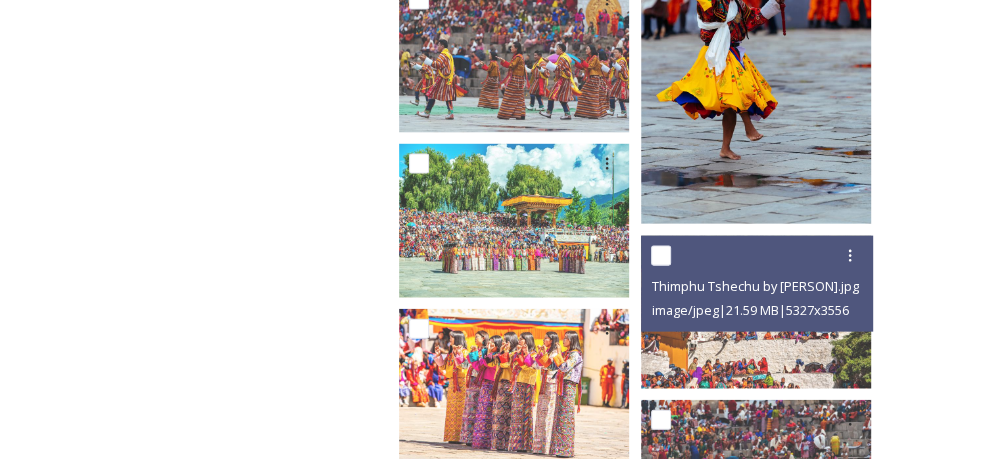 scroll, scrollTop: 2604, scrollLeft: 0, axis: vertical 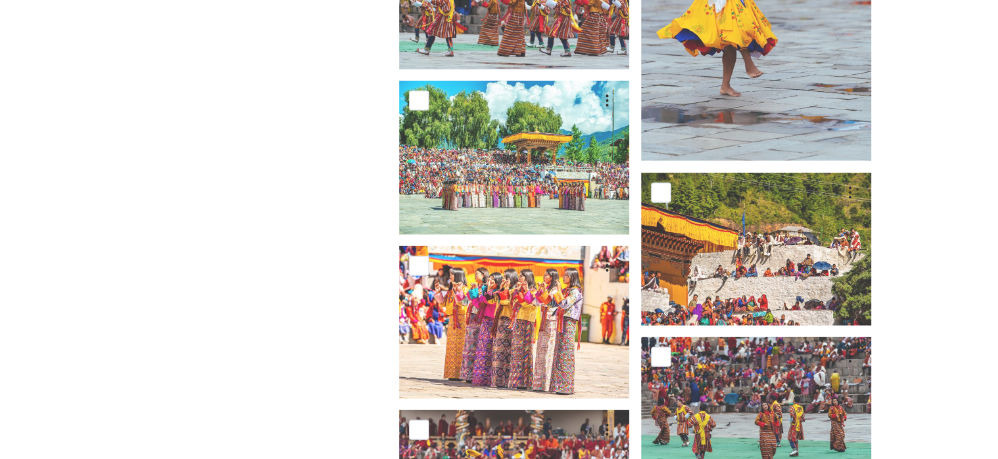 click on "Department of Tourism Bhutan – Brand Centre A library of images, videos and other digital assets relating to Bhutan. You can find images and documents by performing a quick or advanced search or by browsing the folders. Commercial use is not allowed. Department of Tourism Bhutan – Brand Centre Search 176  file s Filters Date Created Select all 2CBDA800-B5CC-406D-8BAC-53D8BE5FD287.jpeg image/jpeg  |  888.76 kB  |  2302  x  1536" at bounding box center (499, 1224) 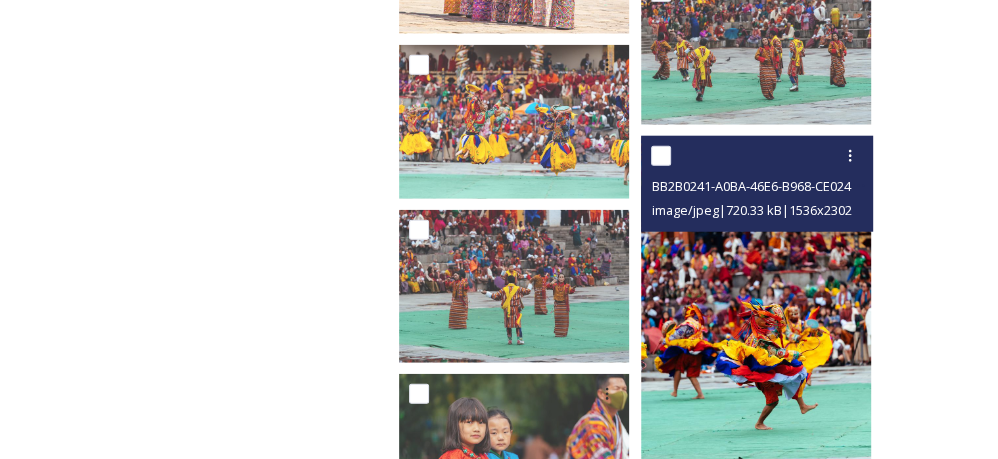 scroll, scrollTop: 2975, scrollLeft: 0, axis: vertical 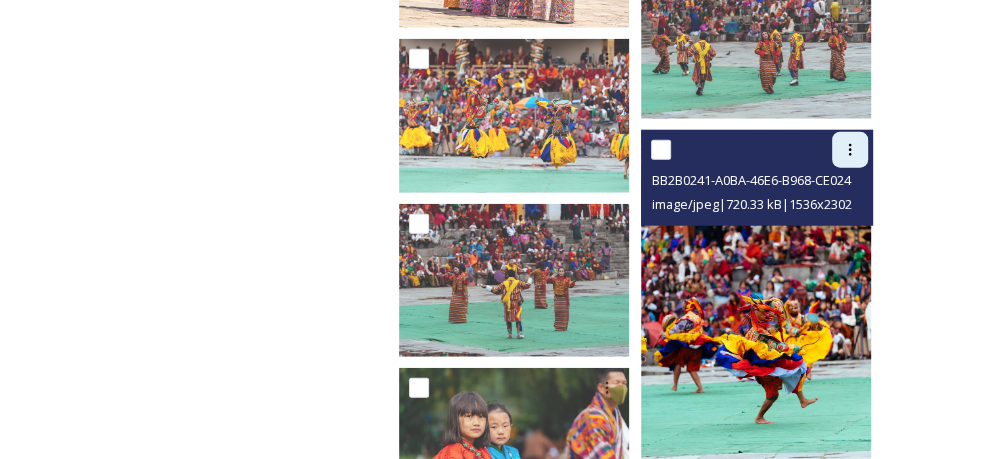 click at bounding box center [850, 150] 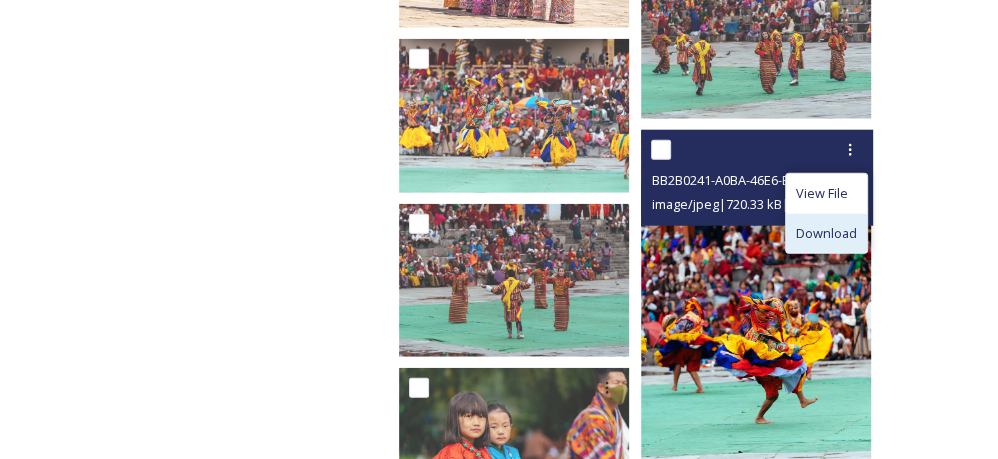 click on "Download" at bounding box center [826, 233] 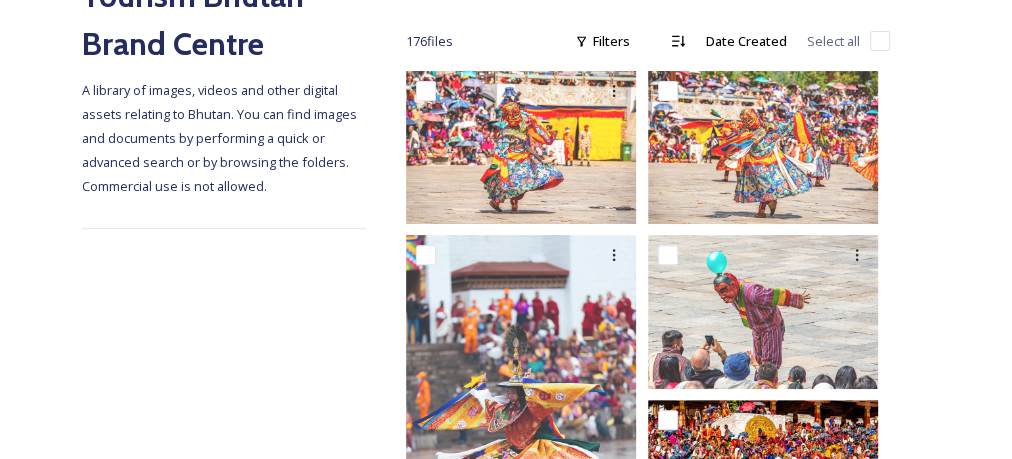 scroll, scrollTop: 0, scrollLeft: 0, axis: both 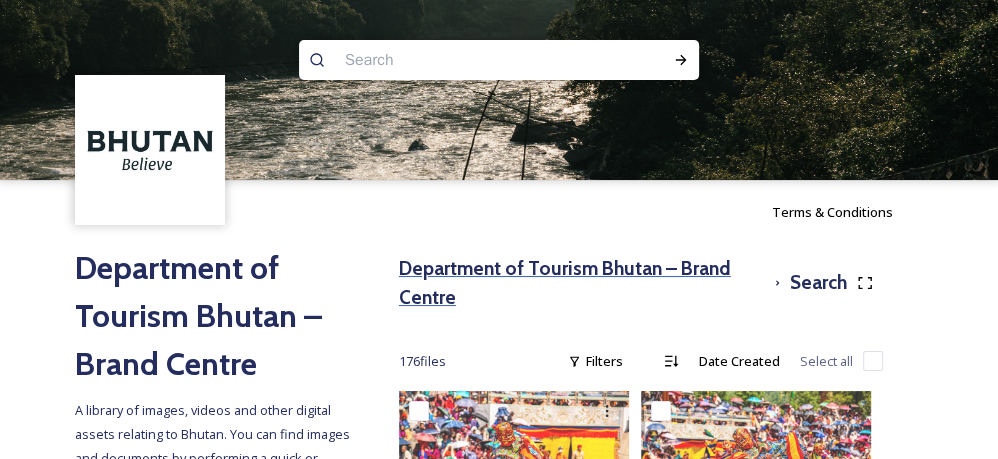 click on "Department of Tourism Bhutan – Brand Centre" at bounding box center [582, 283] 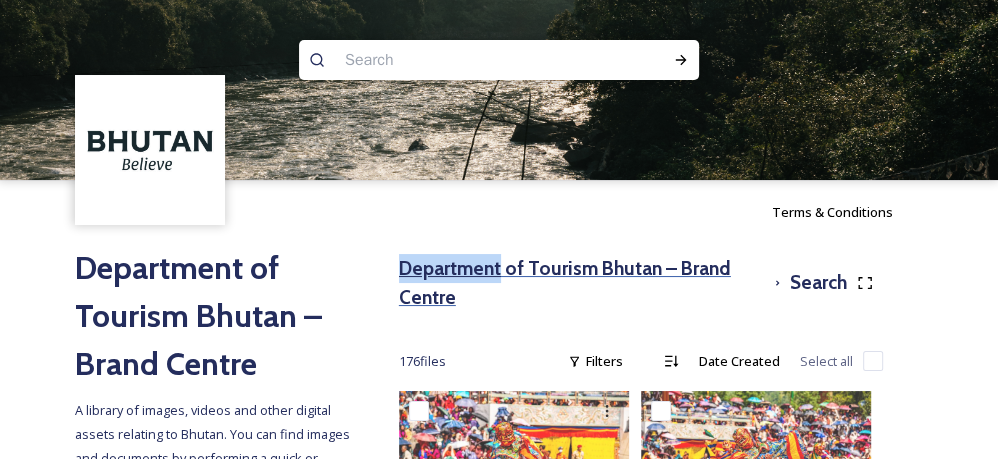 click on "Department of Tourism Bhutan – Brand Centre" at bounding box center (582, 283) 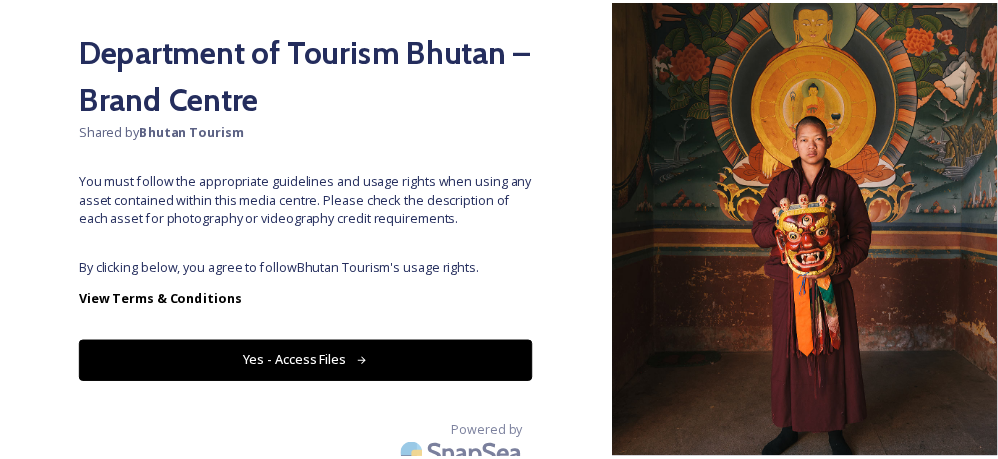 scroll, scrollTop: 180, scrollLeft: 0, axis: vertical 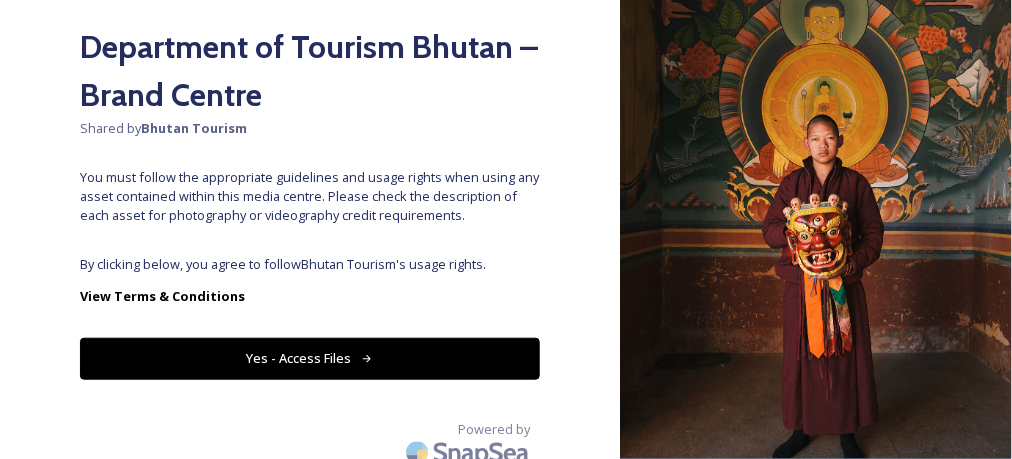 click on "Yes - Access Files" at bounding box center [310, 358] 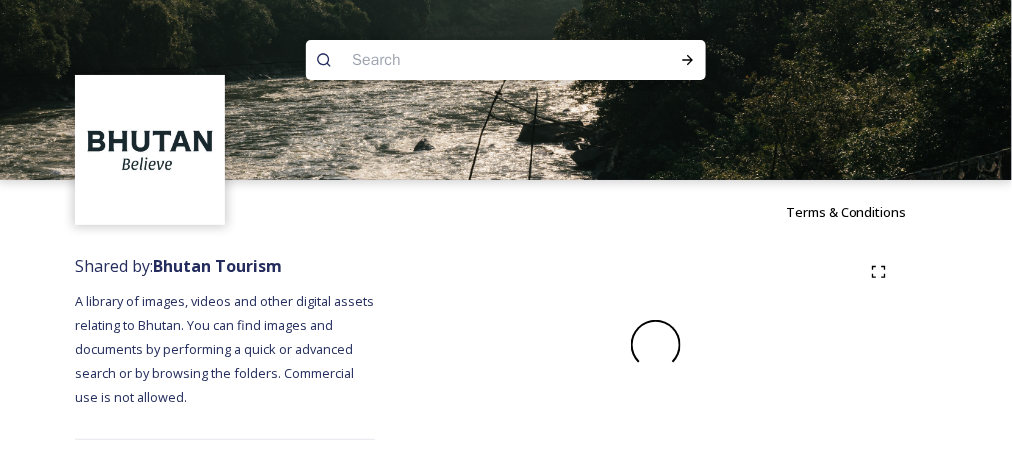 click at bounding box center [467, 60] 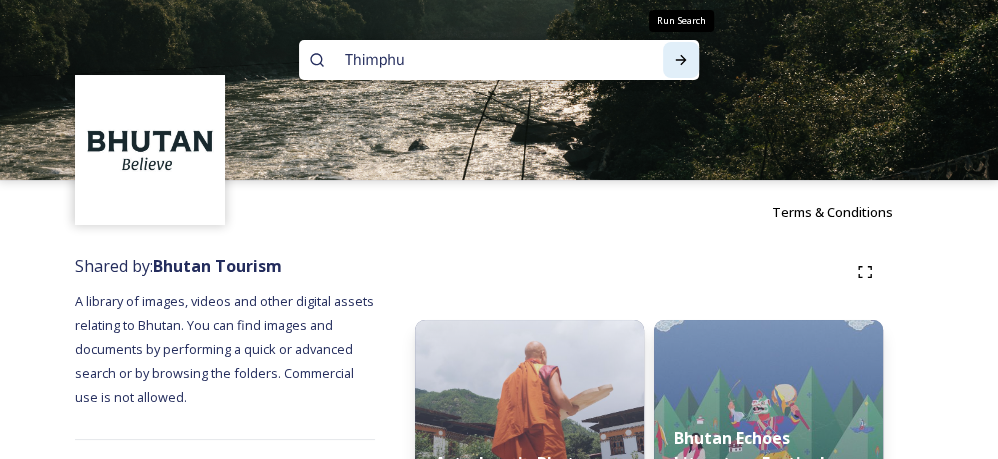 type on "Thimphu" 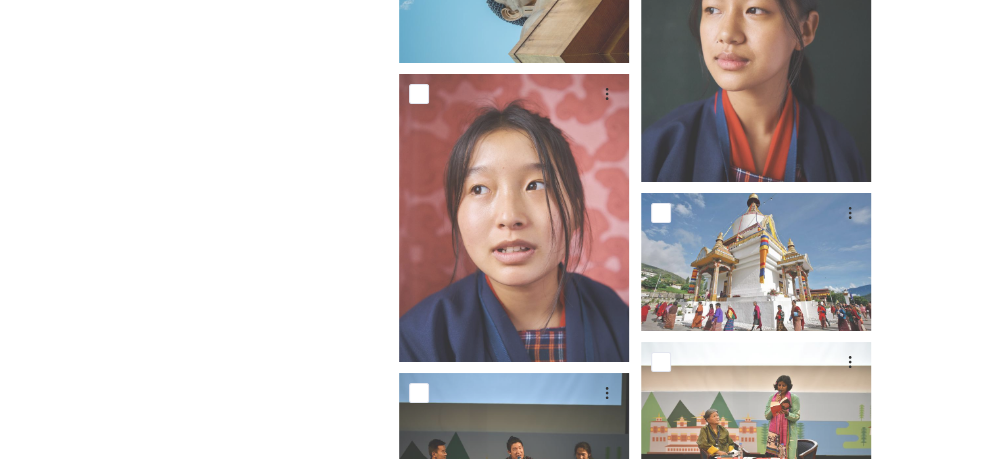 scroll, scrollTop: 8821, scrollLeft: 0, axis: vertical 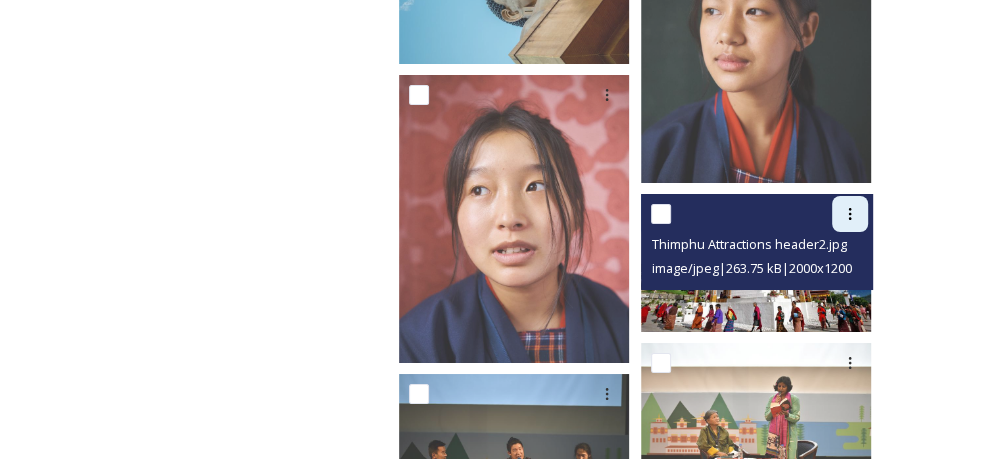 click 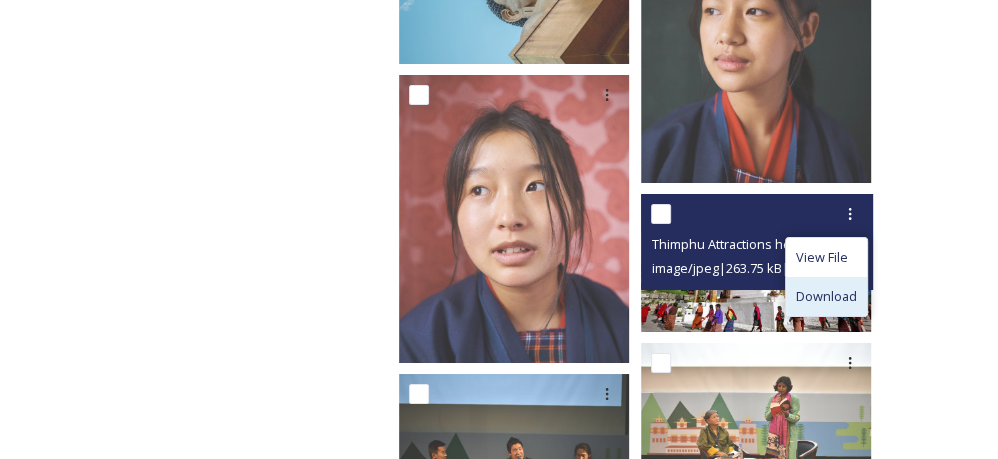 click on "Download" at bounding box center [826, 296] 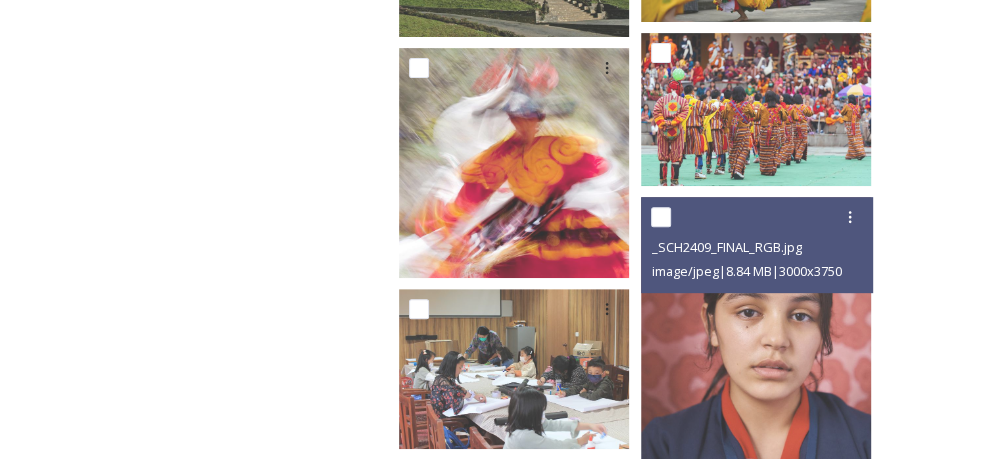 scroll, scrollTop: 9485, scrollLeft: 0, axis: vertical 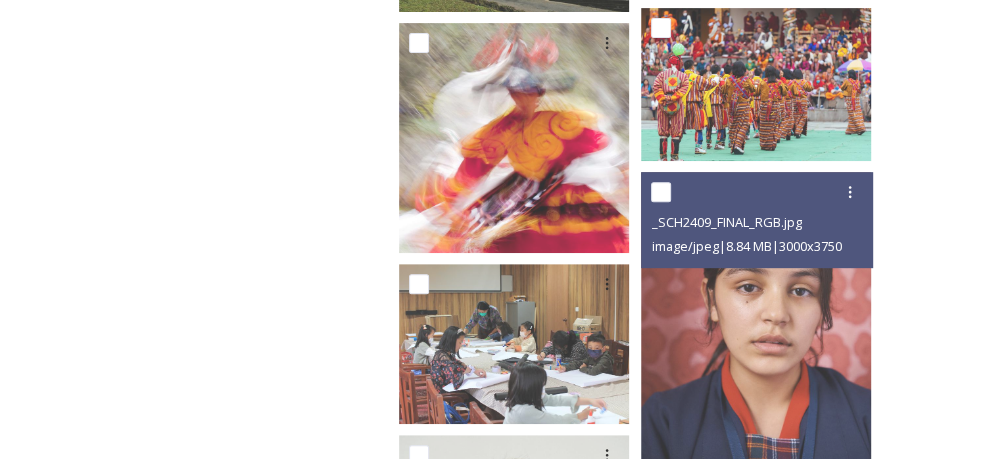 click on "Department of Tourism Bhutan – Brand Centre A library of images, videos and other digital assets relating to Bhutan. You can find images and documents by performing a quick or advanced search or by browsing the folders. Commercial use is not allowed. Department of Tourism Bhutan – Brand Centre Search 632  file s Filters Date Created Select all _SCH2409_FINAL_RGB.jpg image/jpeg  |  8.84 MB  |  3000  x  3750" at bounding box center [499, -3498] 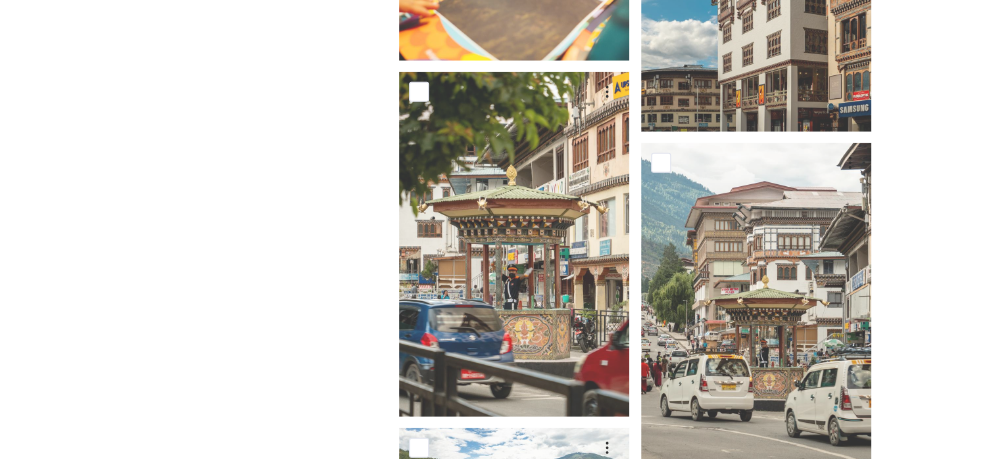 scroll, scrollTop: 12271, scrollLeft: 0, axis: vertical 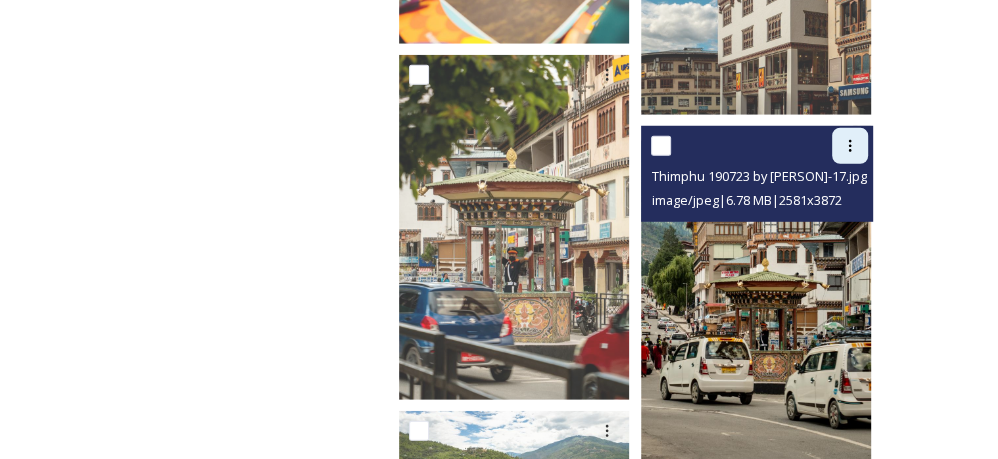 click 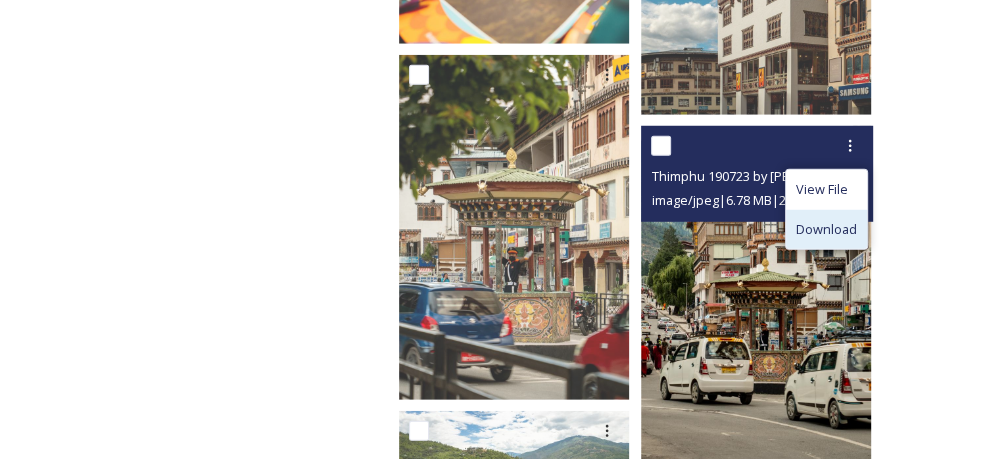 click on "Download" at bounding box center (826, 229) 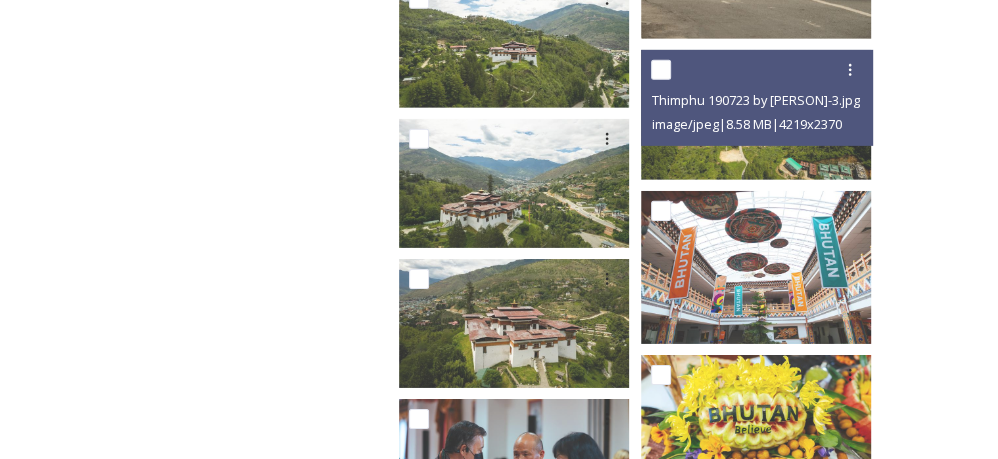 scroll, scrollTop: 12712, scrollLeft: 0, axis: vertical 